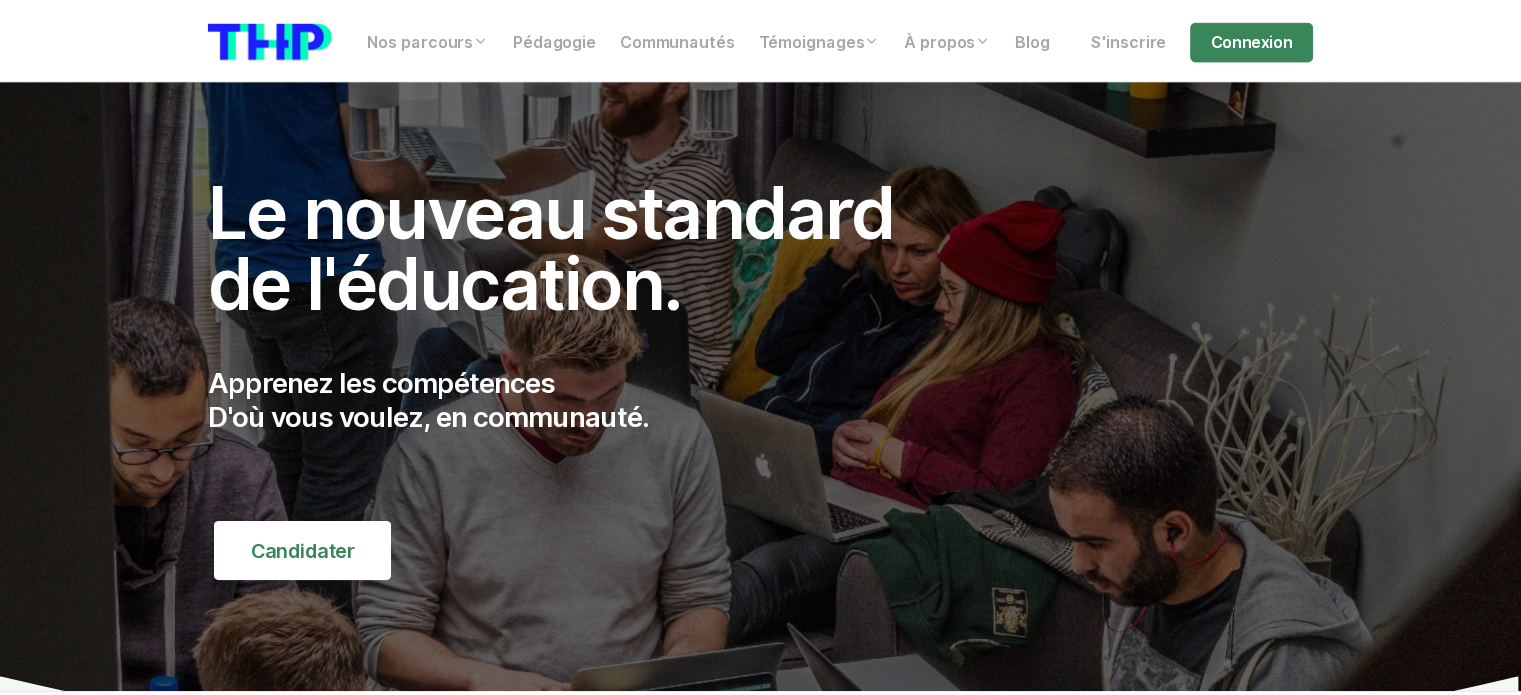 scroll, scrollTop: 0, scrollLeft: 0, axis: both 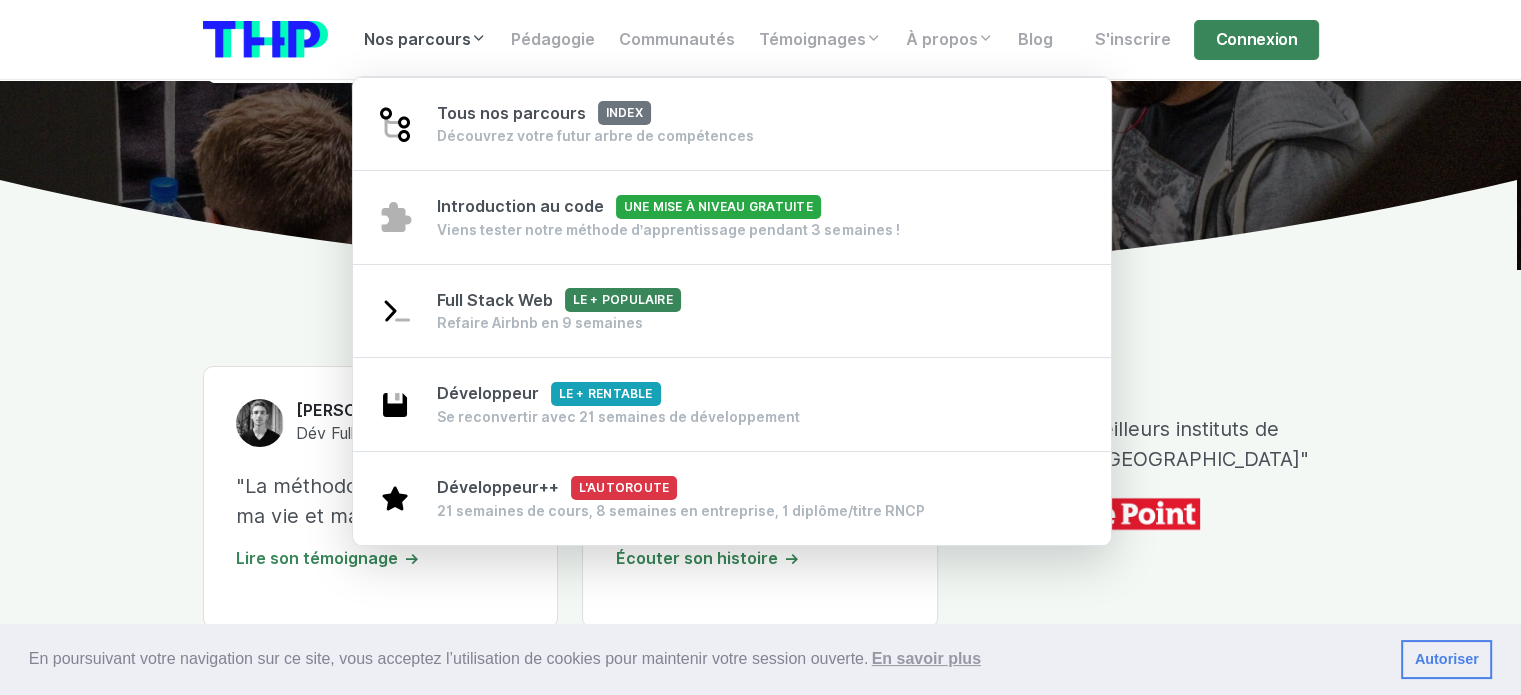 click on "Nos parcours" at bounding box center (425, 40) 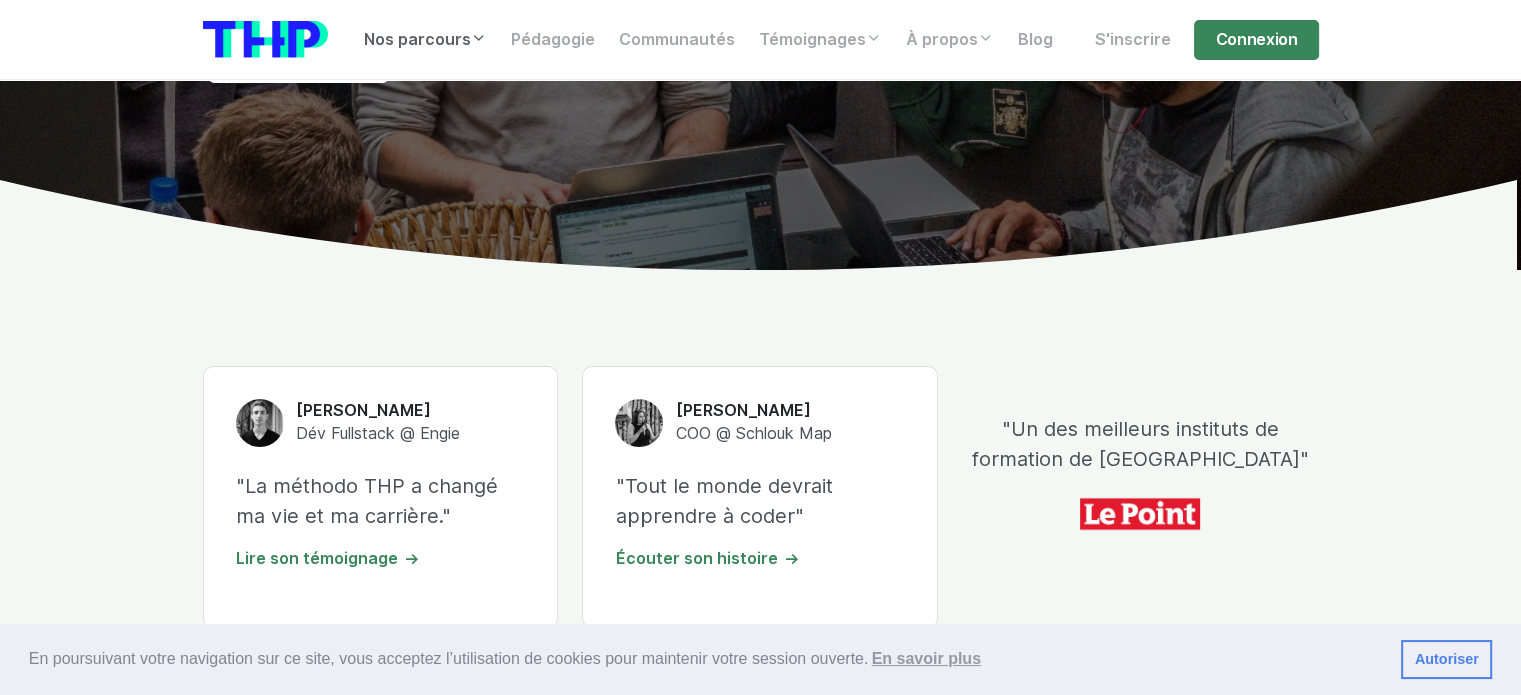 click on "Nos parcours" at bounding box center (425, 40) 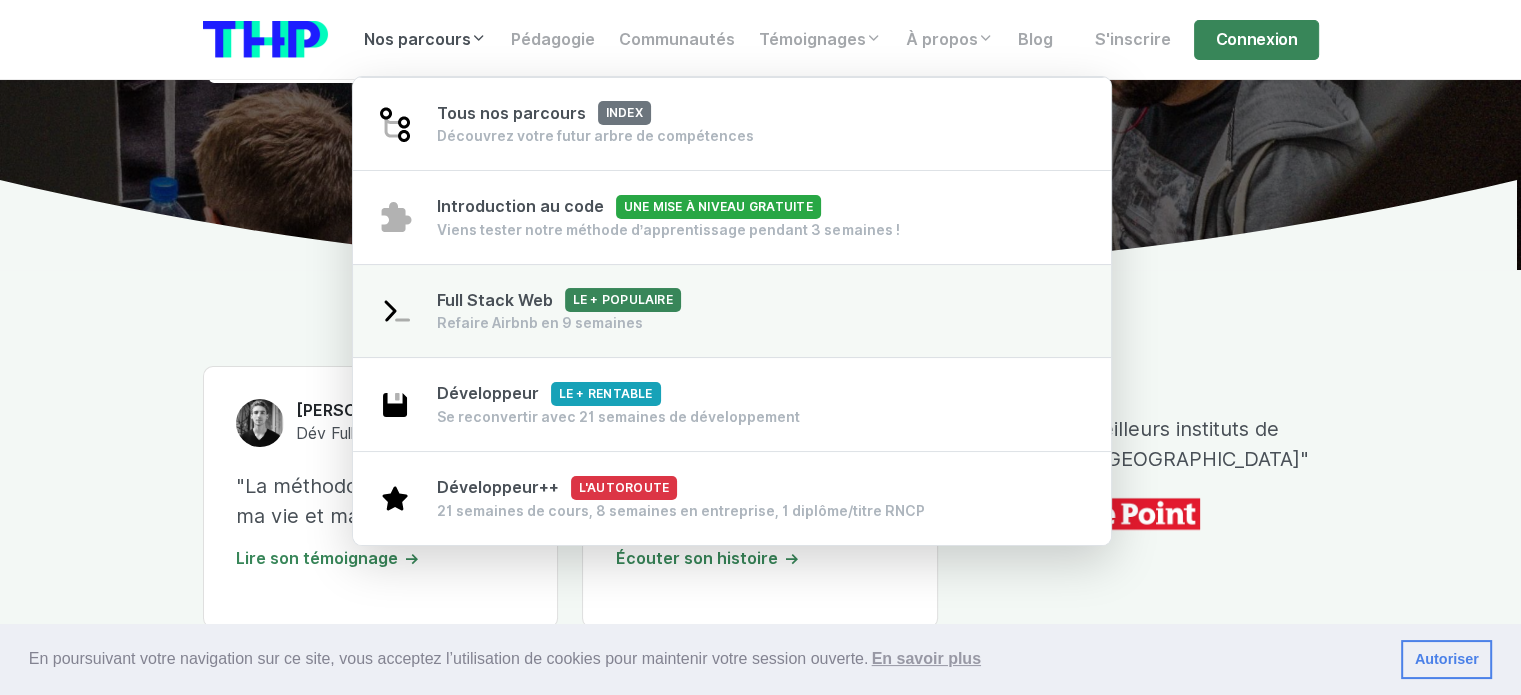 click on "Refaire Airbnb en 9 semaines" at bounding box center (559, 323) 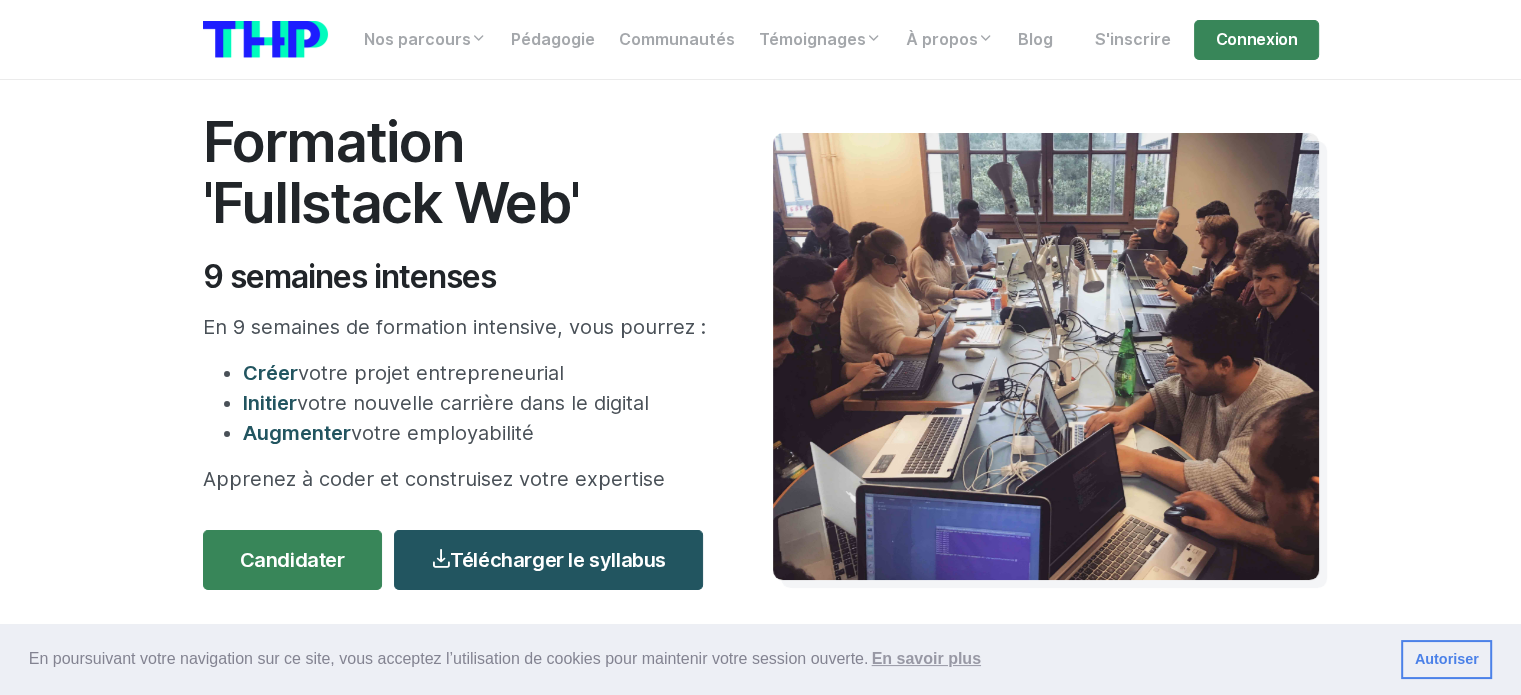 scroll, scrollTop: 100, scrollLeft: 0, axis: vertical 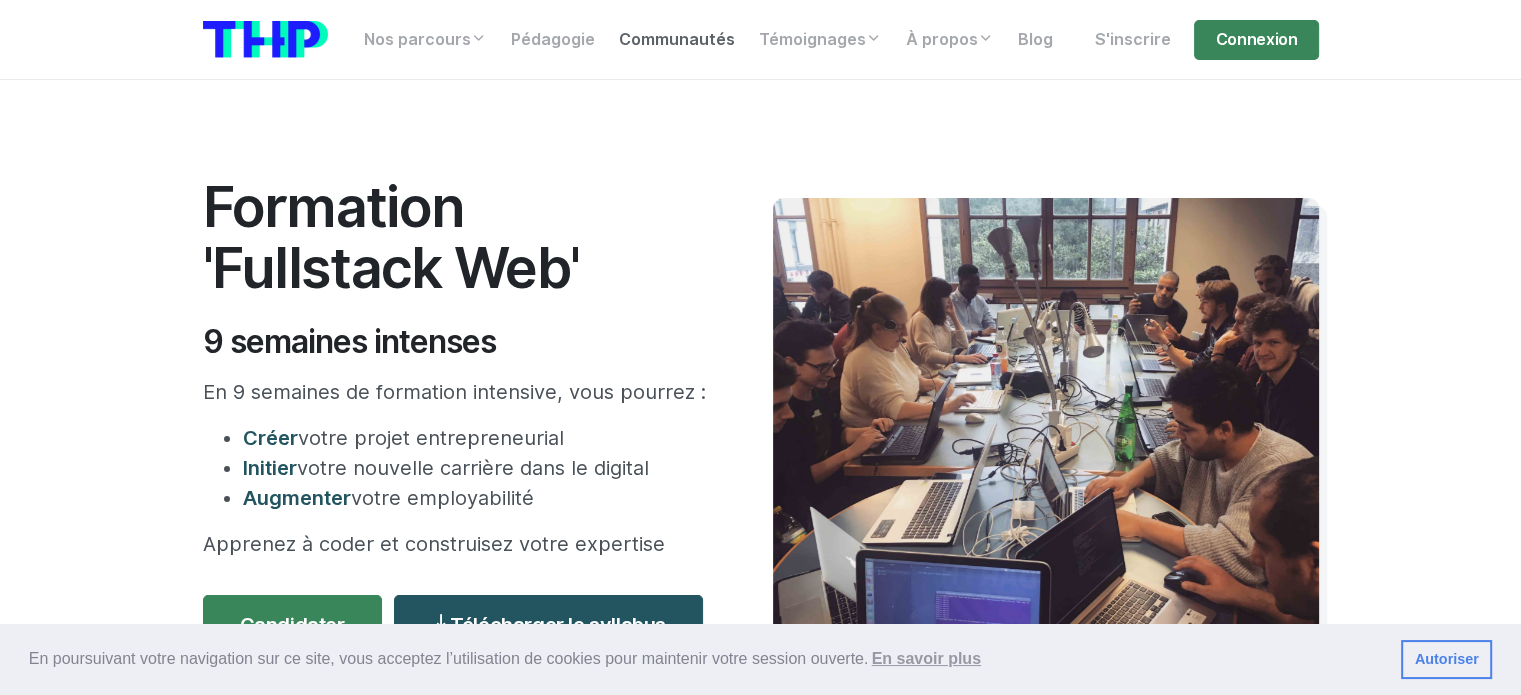 click on "Communautés" at bounding box center (677, 40) 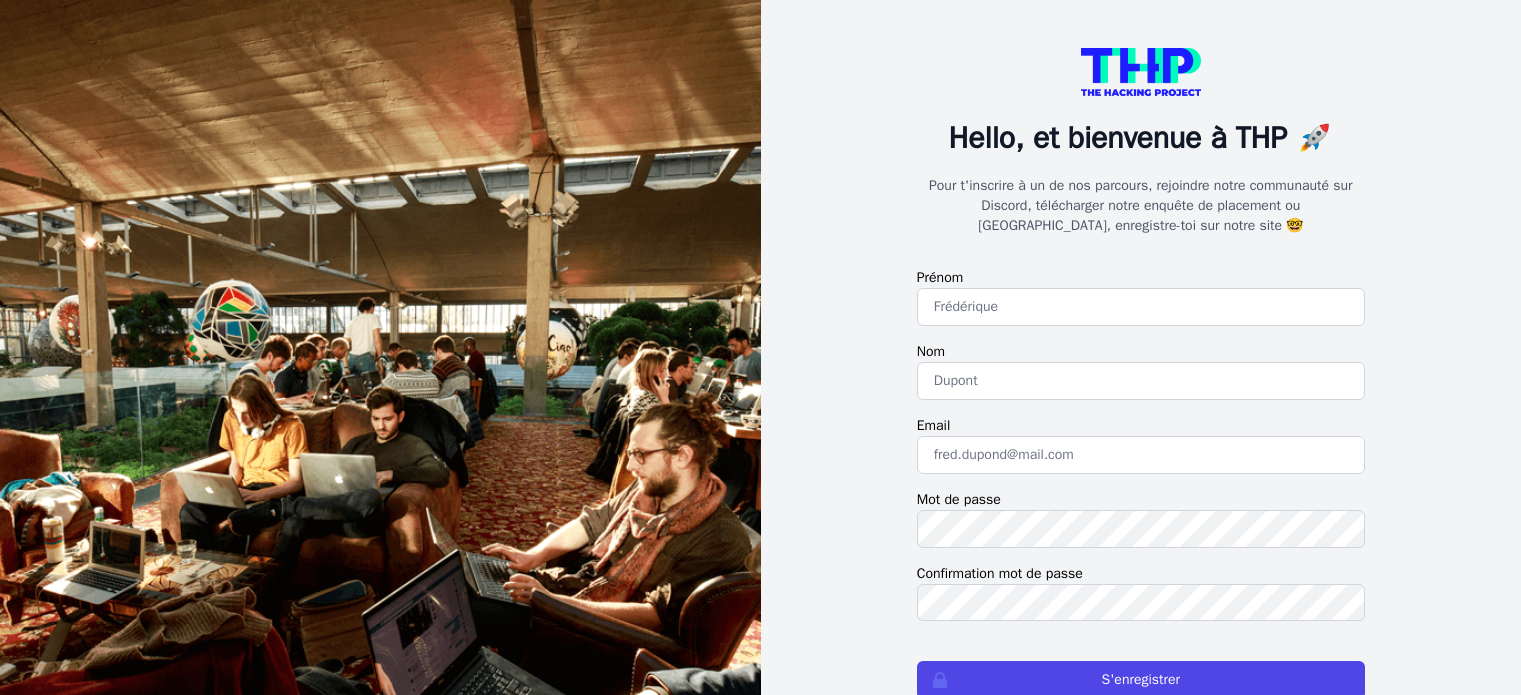 scroll, scrollTop: 0, scrollLeft: 0, axis: both 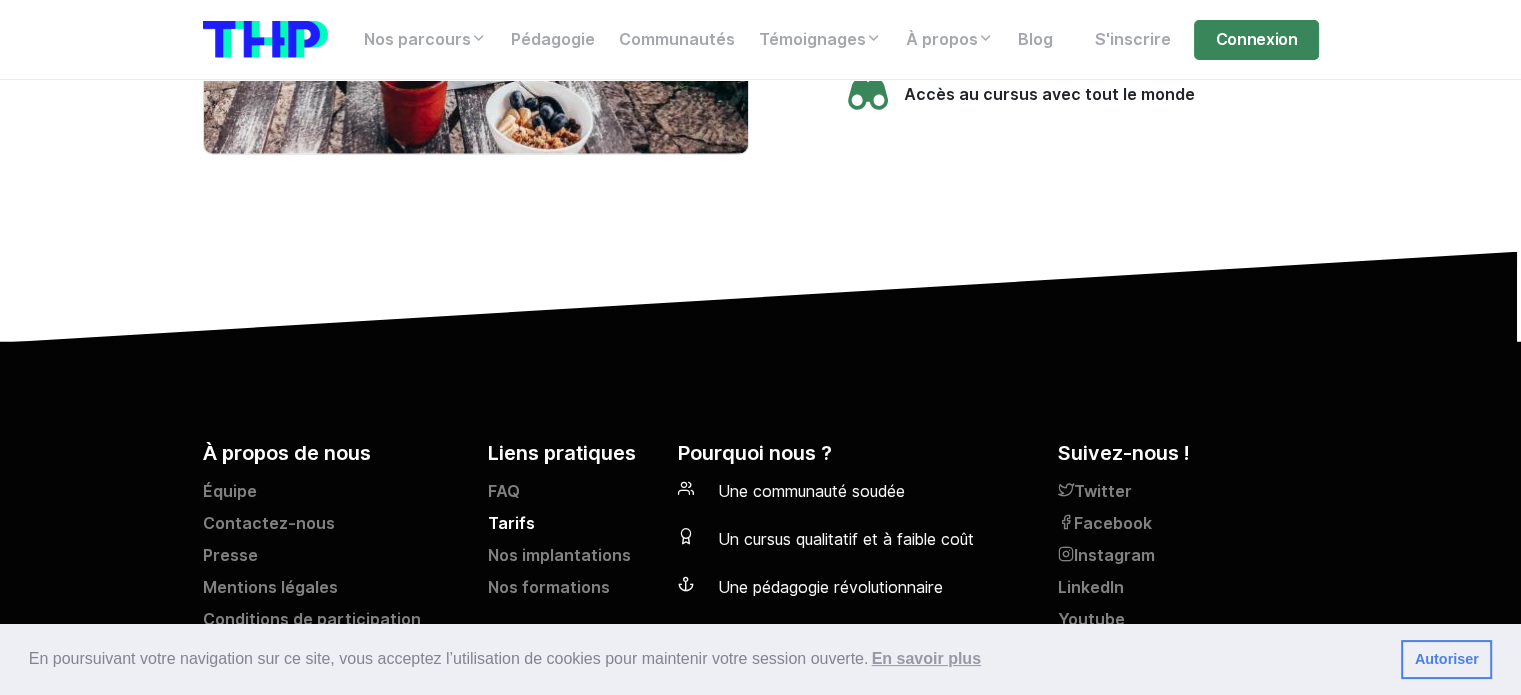 click on "Tarifs" at bounding box center (571, 528) 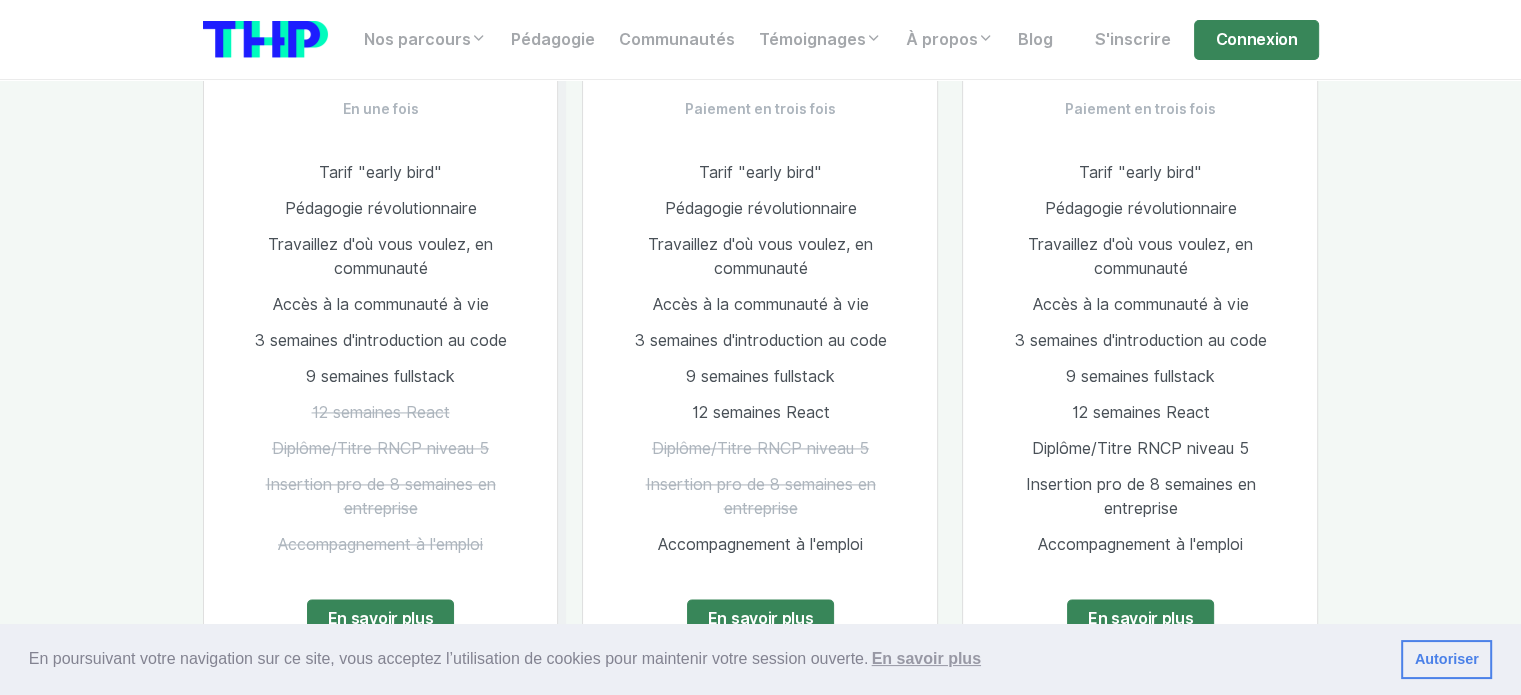 scroll, scrollTop: 2800, scrollLeft: 0, axis: vertical 